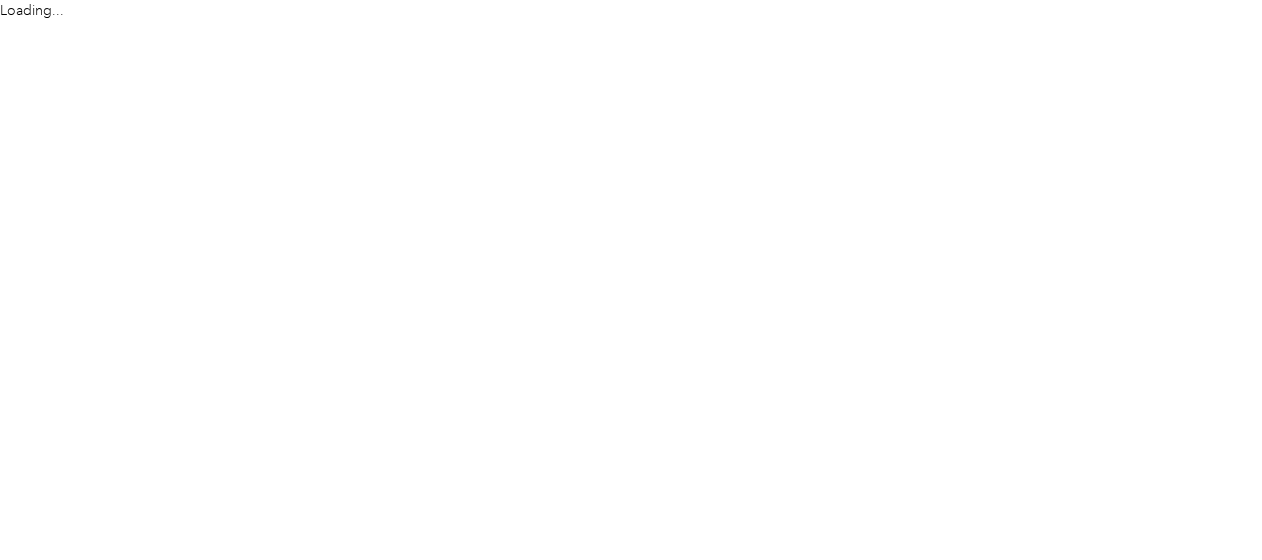 scroll, scrollTop: 0, scrollLeft: 0, axis: both 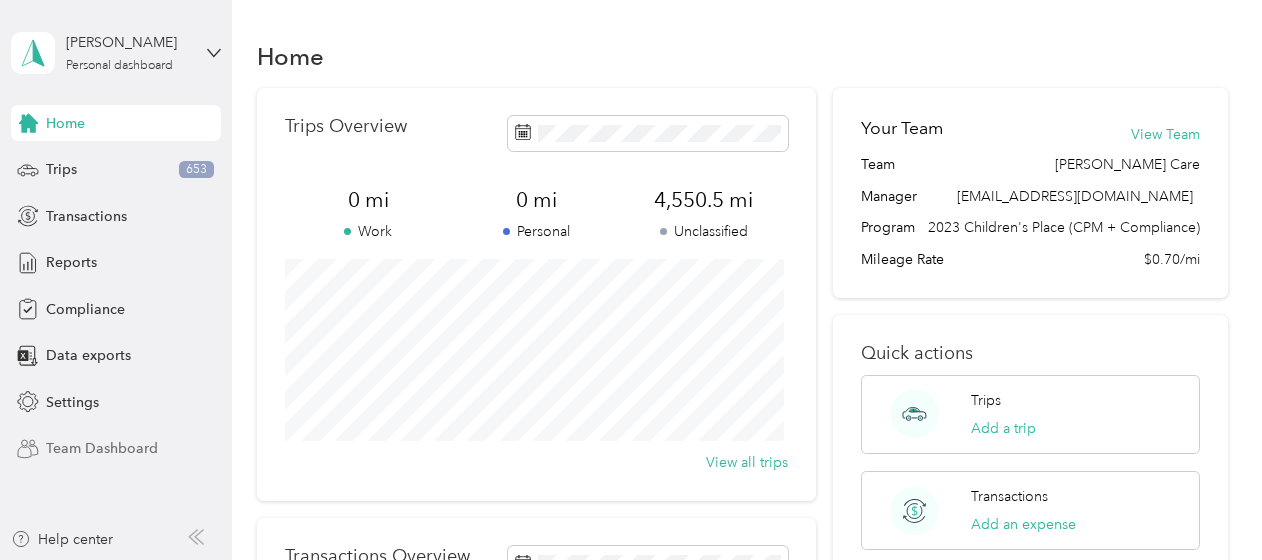 click on "Team Dashboard" at bounding box center [102, 448] 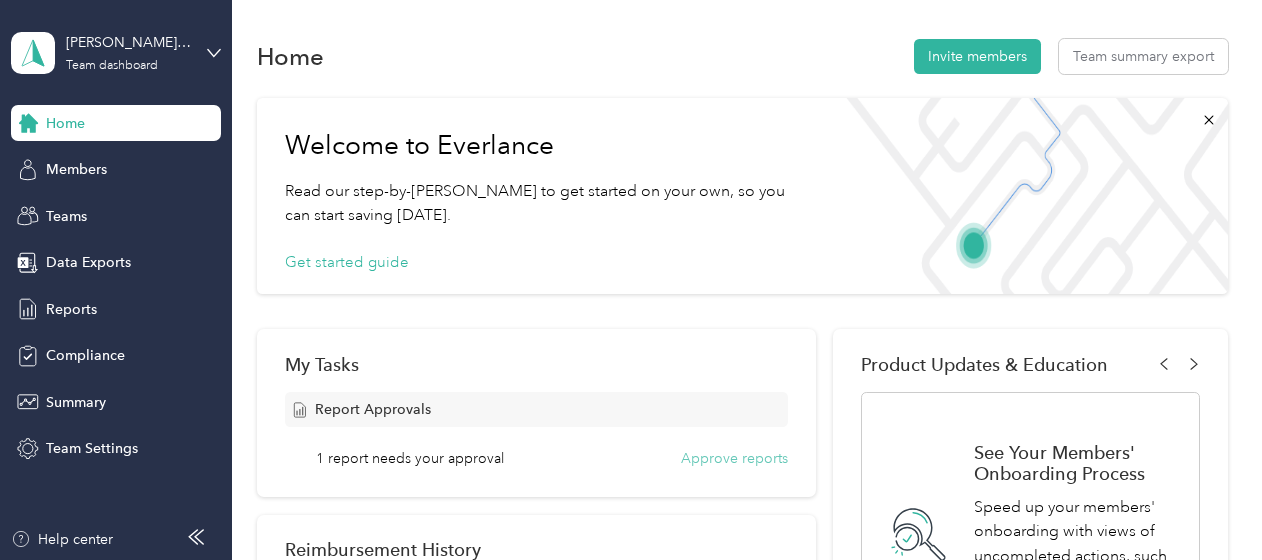 click on "Approve reports" at bounding box center (734, 458) 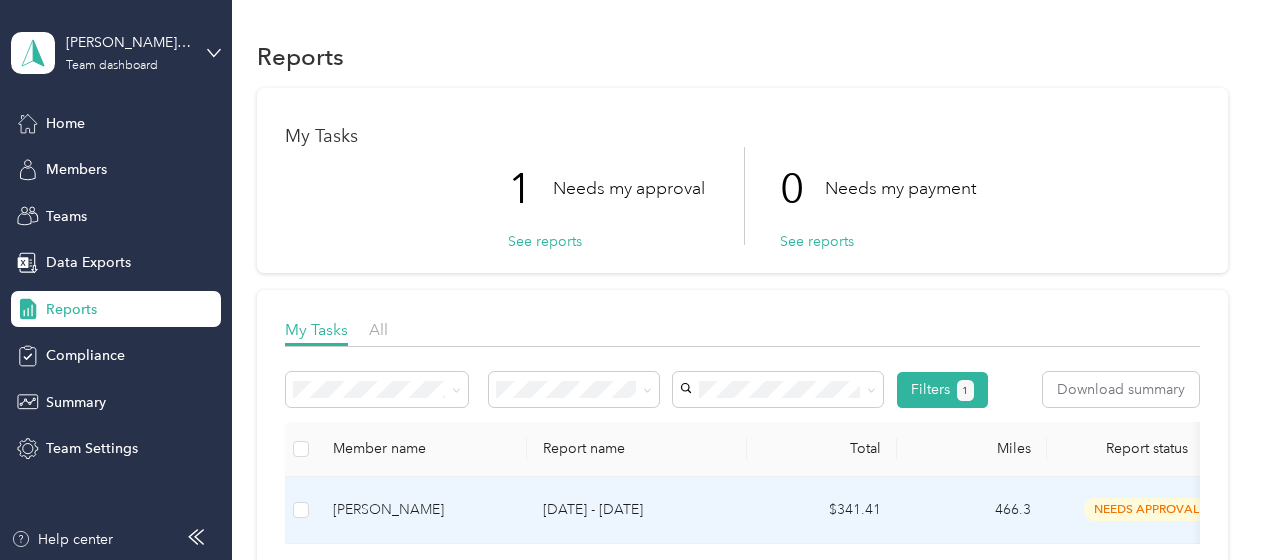 click on "[DATE] - [DATE]" at bounding box center (637, 510) 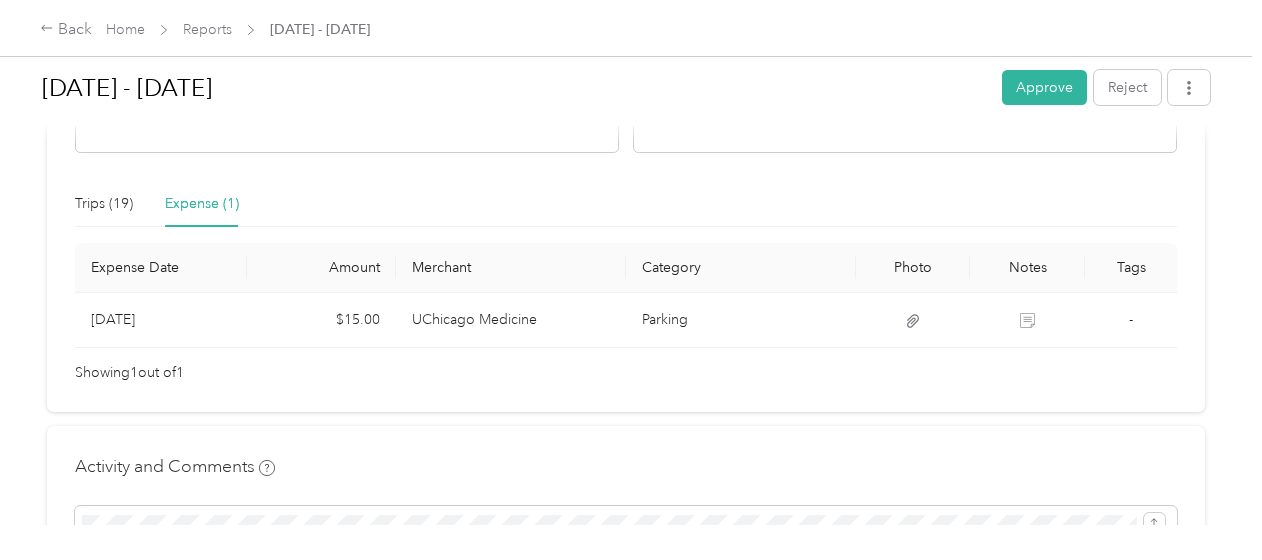 scroll, scrollTop: 408, scrollLeft: 0, axis: vertical 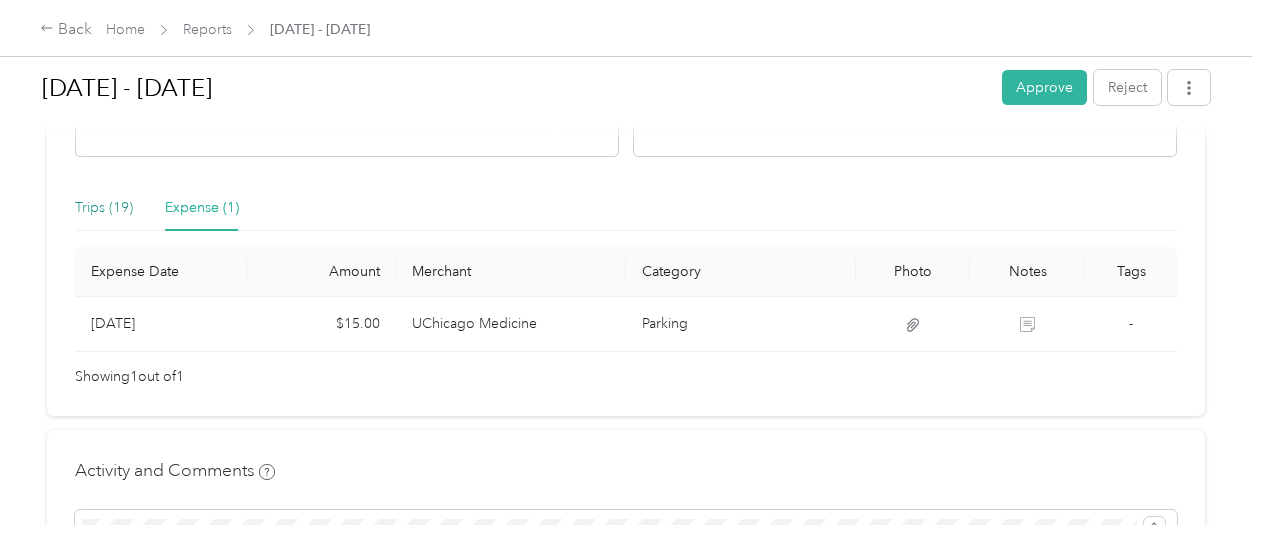 click on "Trips (19)" at bounding box center [104, 208] 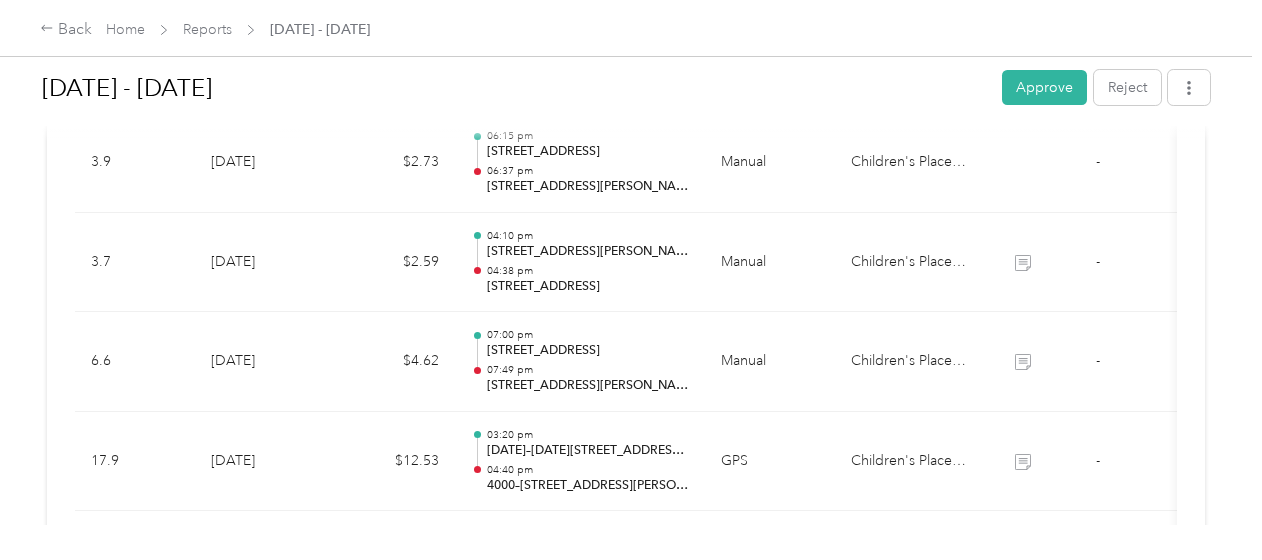 scroll, scrollTop: 1534, scrollLeft: 0, axis: vertical 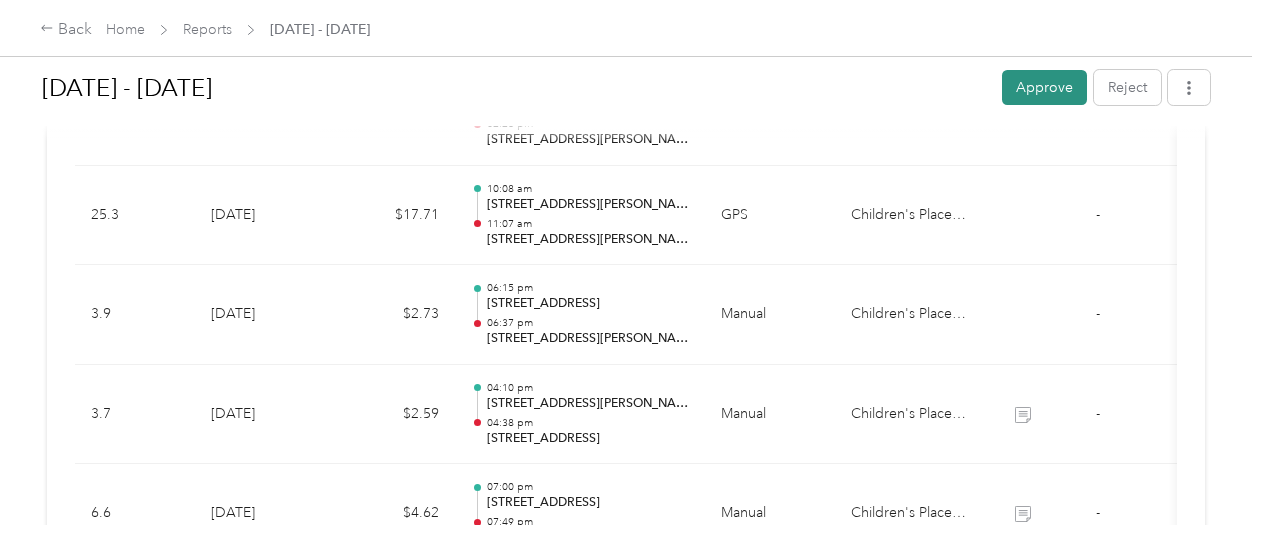 click on "Approve" at bounding box center [1044, 87] 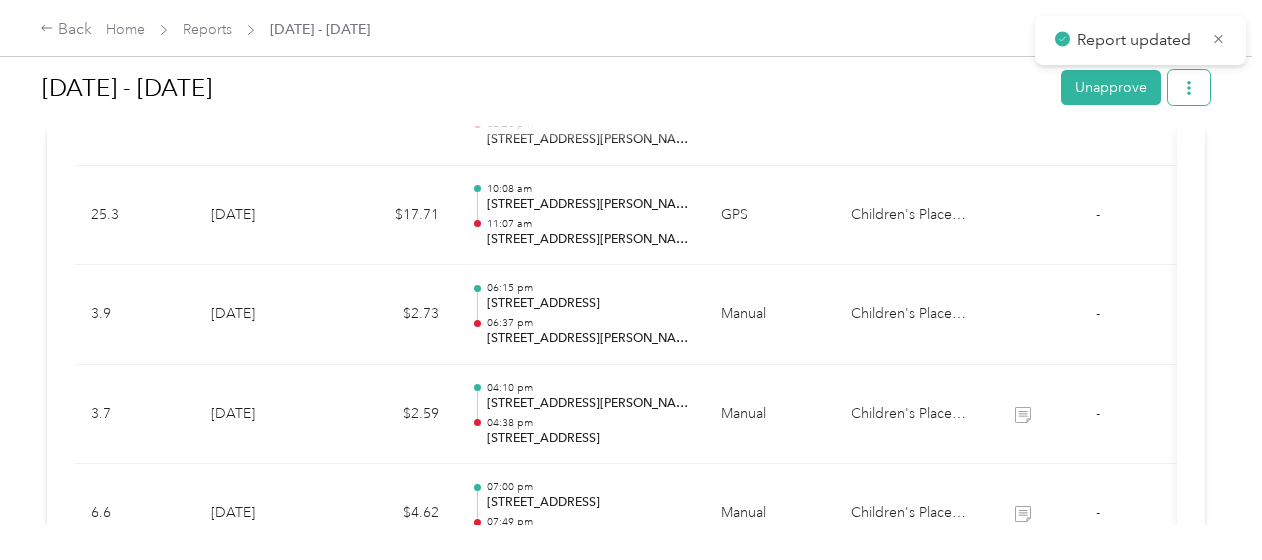 click 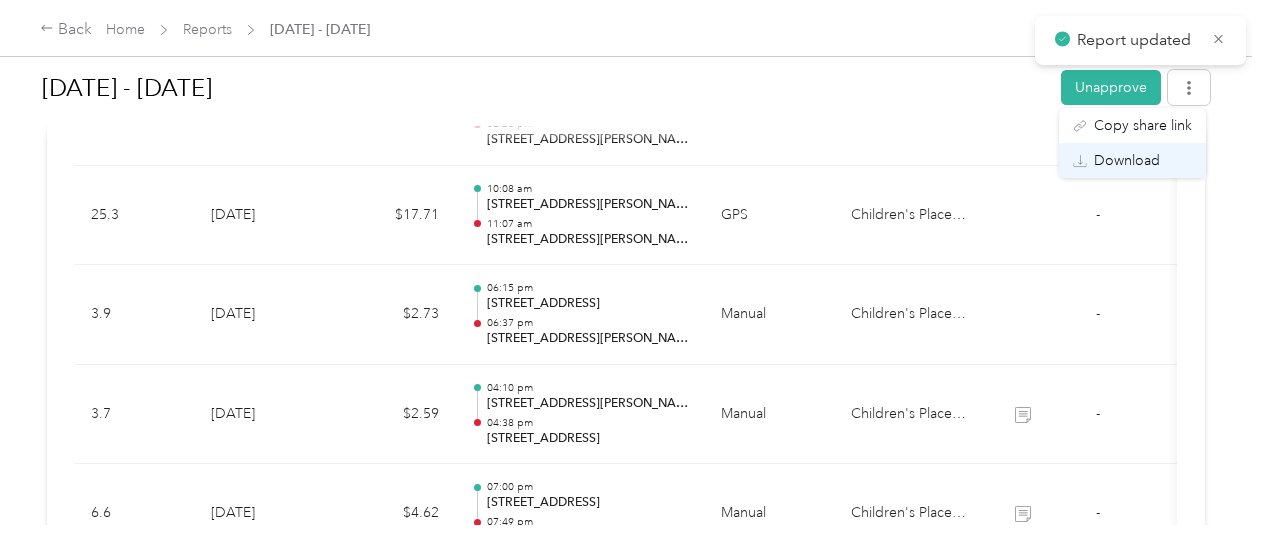 click on "Download" at bounding box center [1127, 160] 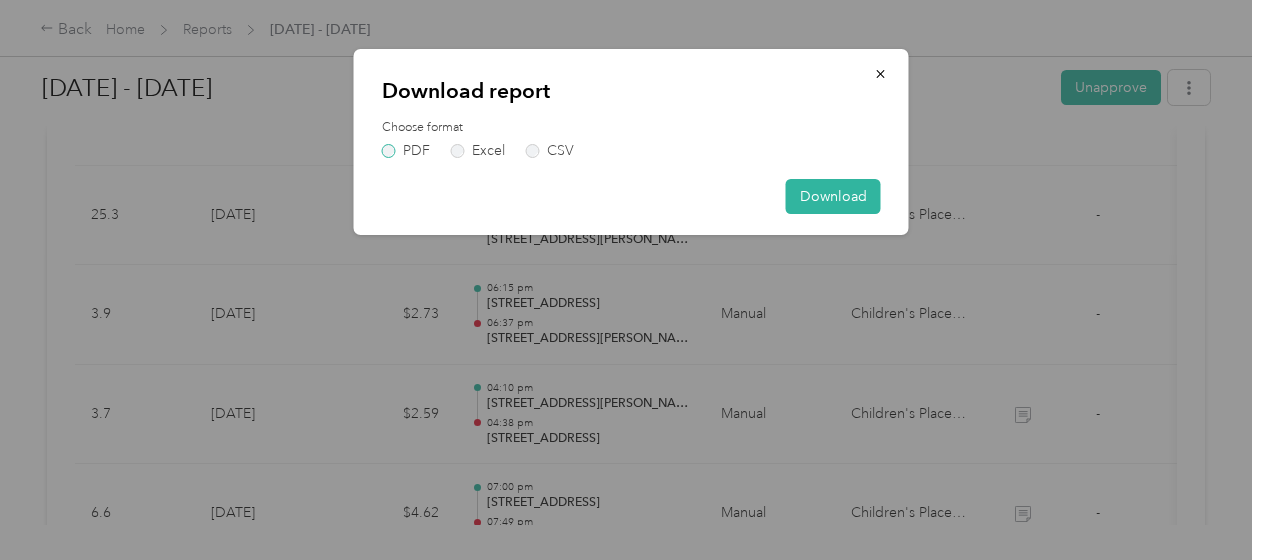 click on "PDF" at bounding box center [406, 151] 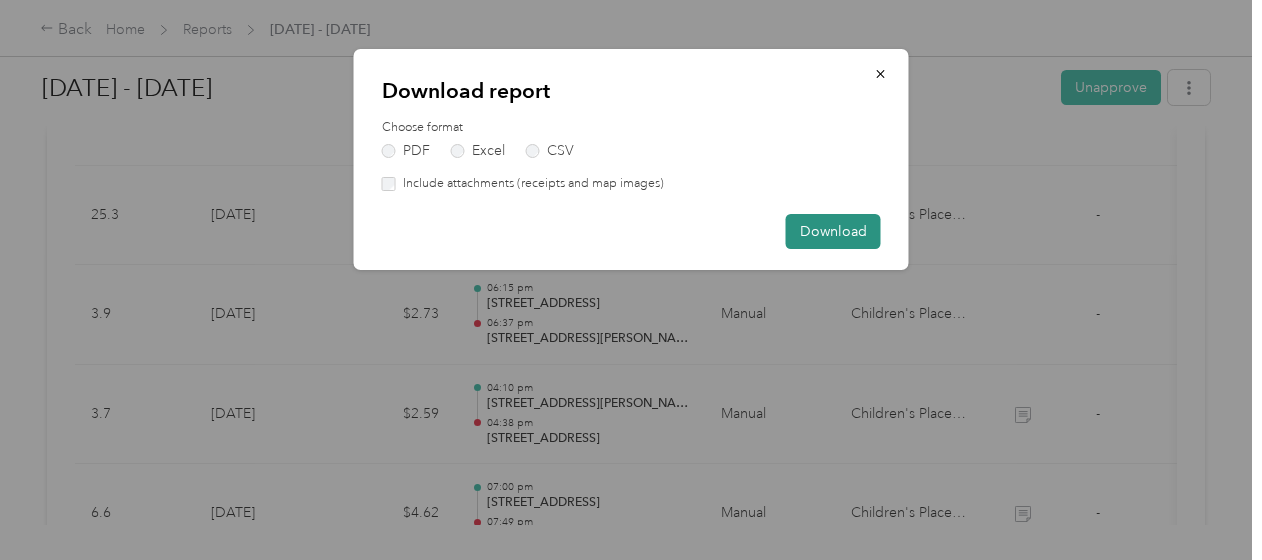 click on "Download" at bounding box center [833, 231] 